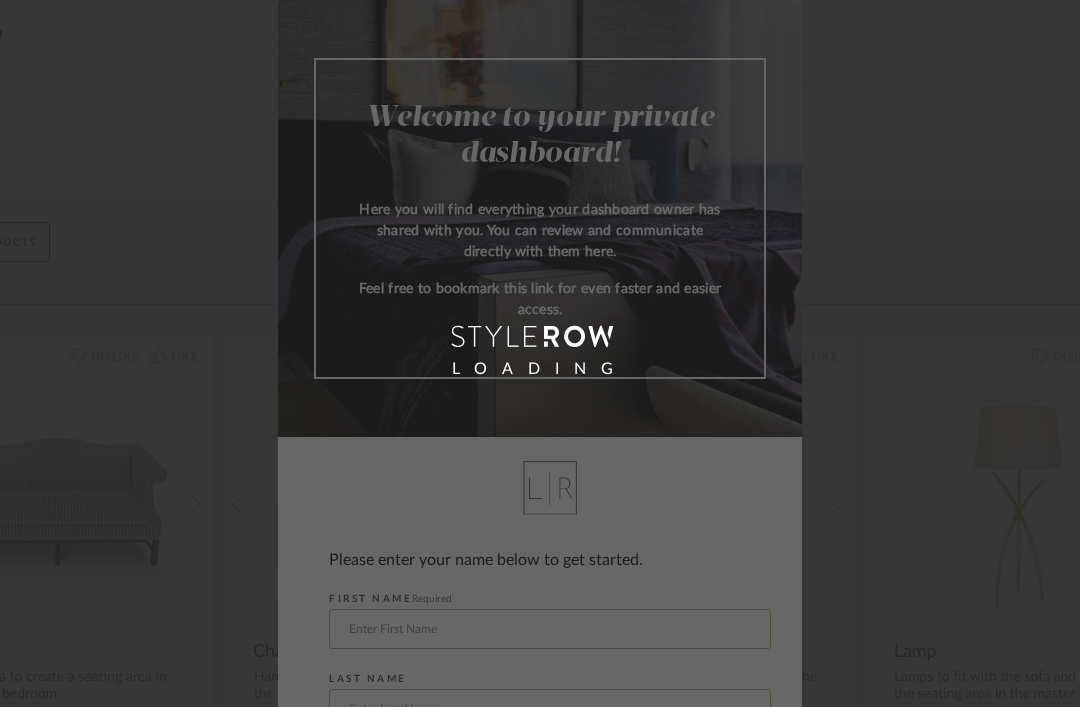 scroll, scrollTop: 0, scrollLeft: 0, axis: both 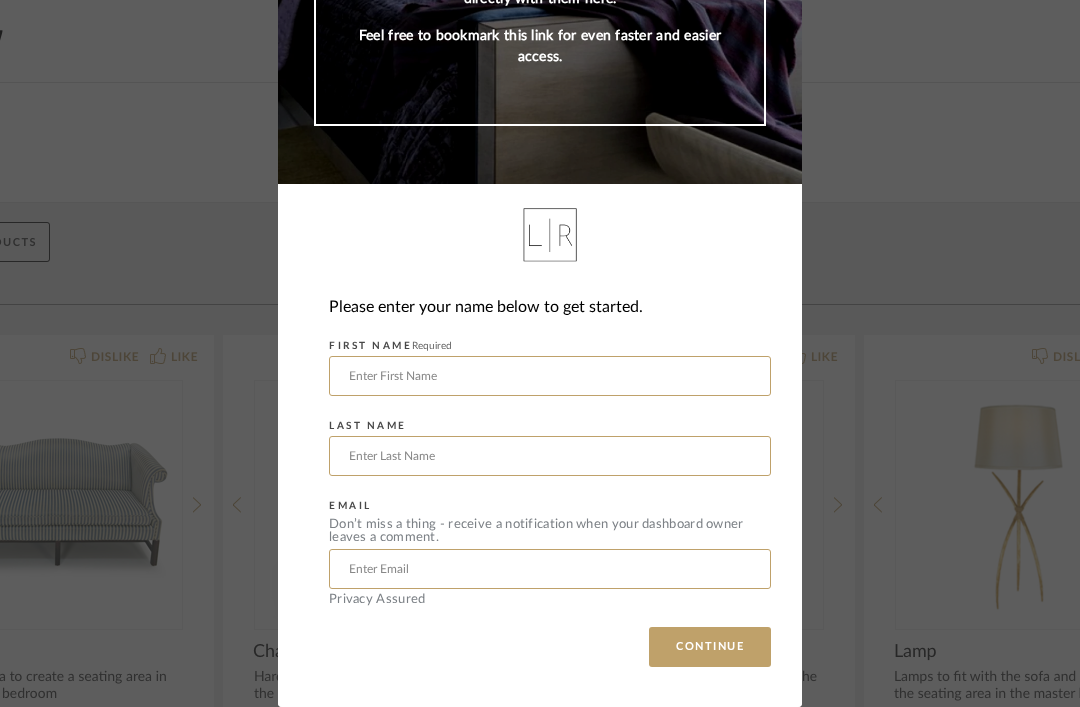 click at bounding box center [550, 376] 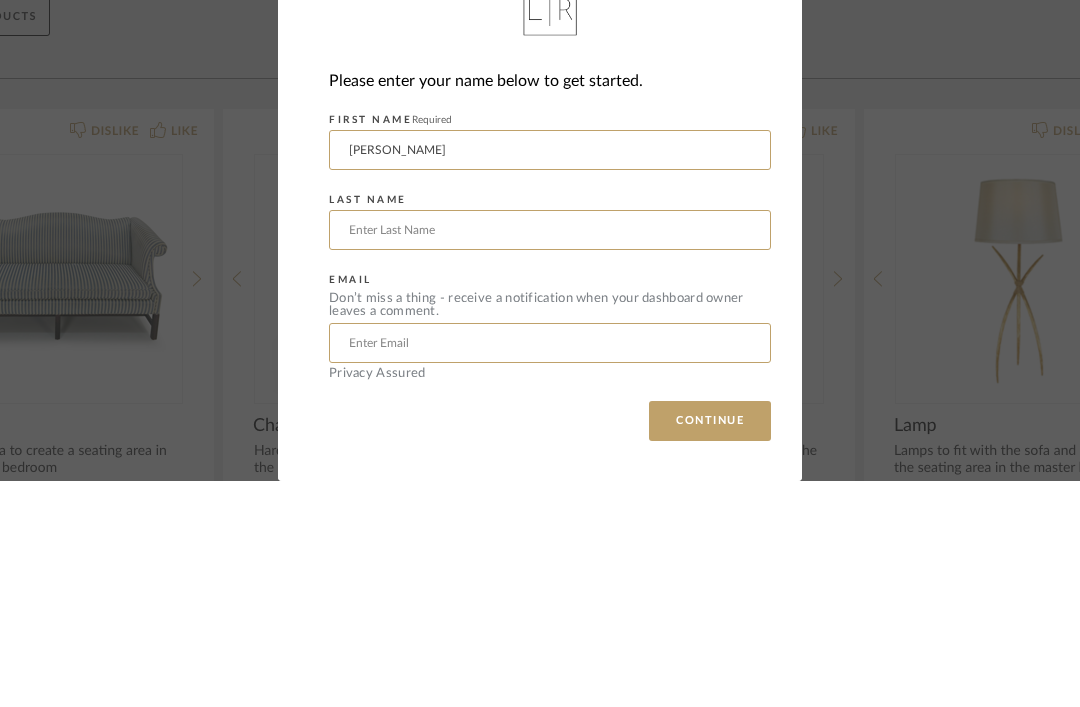 type on "[PERSON_NAME]" 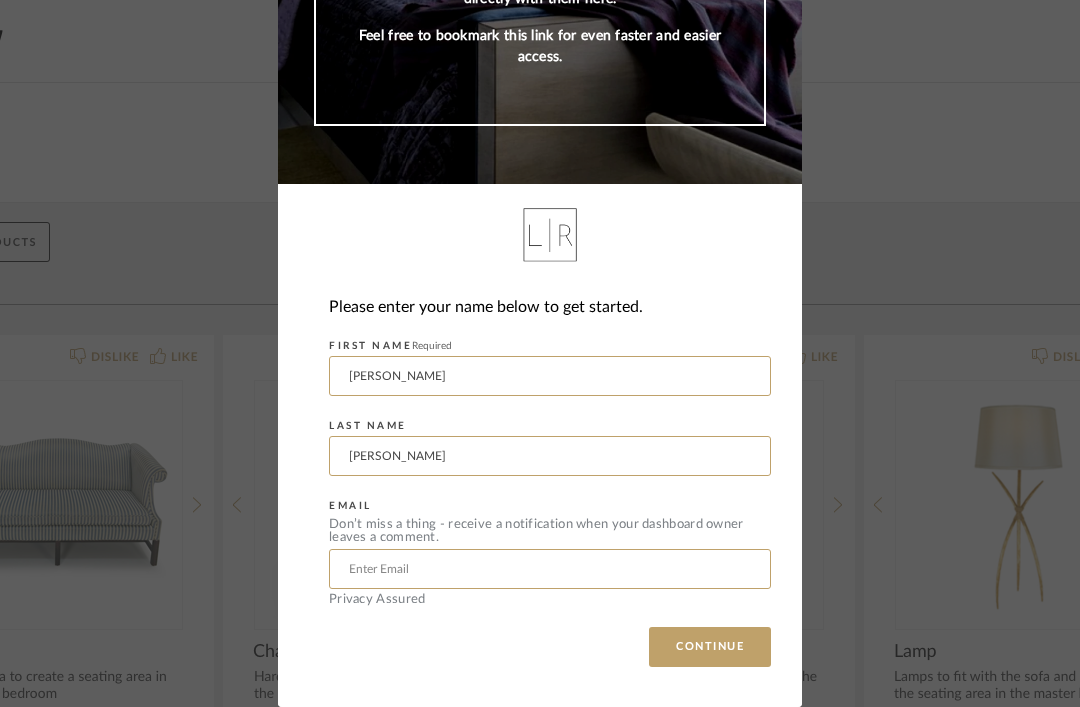 type on "[PERSON_NAME]" 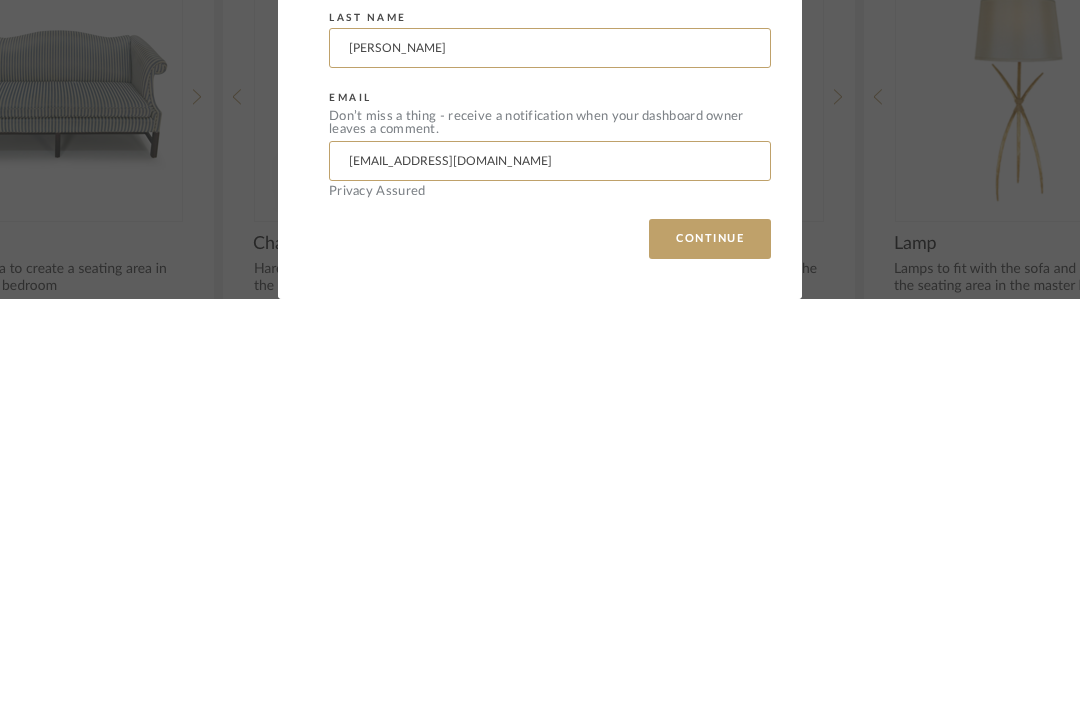 click on "Kayprnn16@gmail.com" at bounding box center (550, 569) 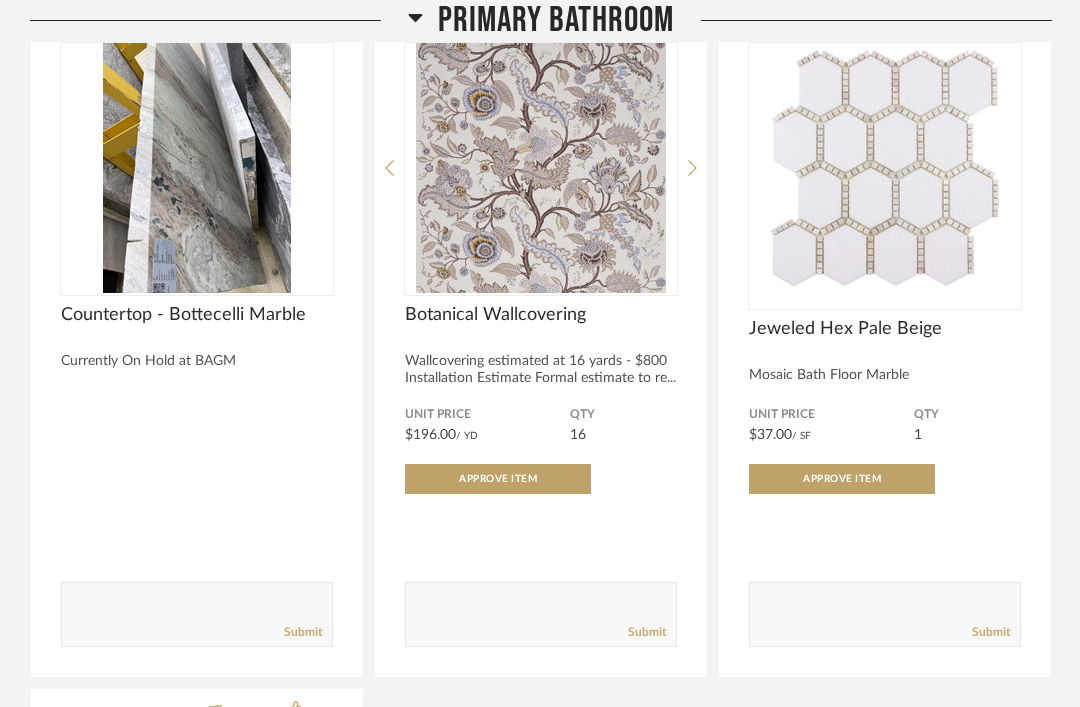 scroll, scrollTop: 1090, scrollLeft: 0, axis: vertical 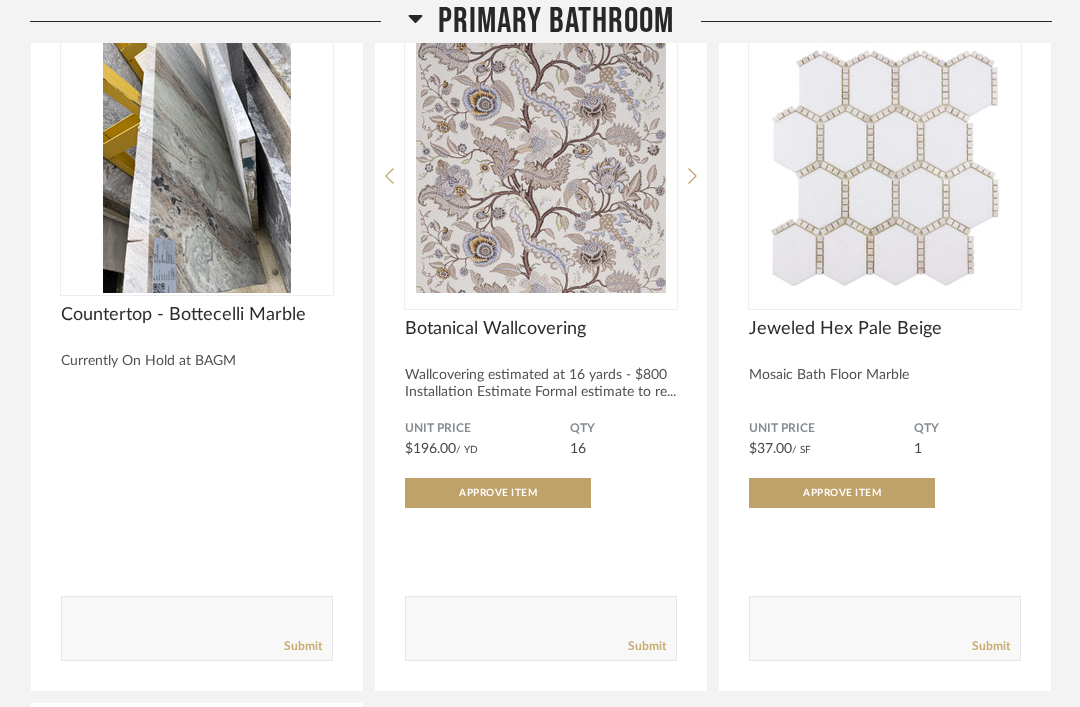 click 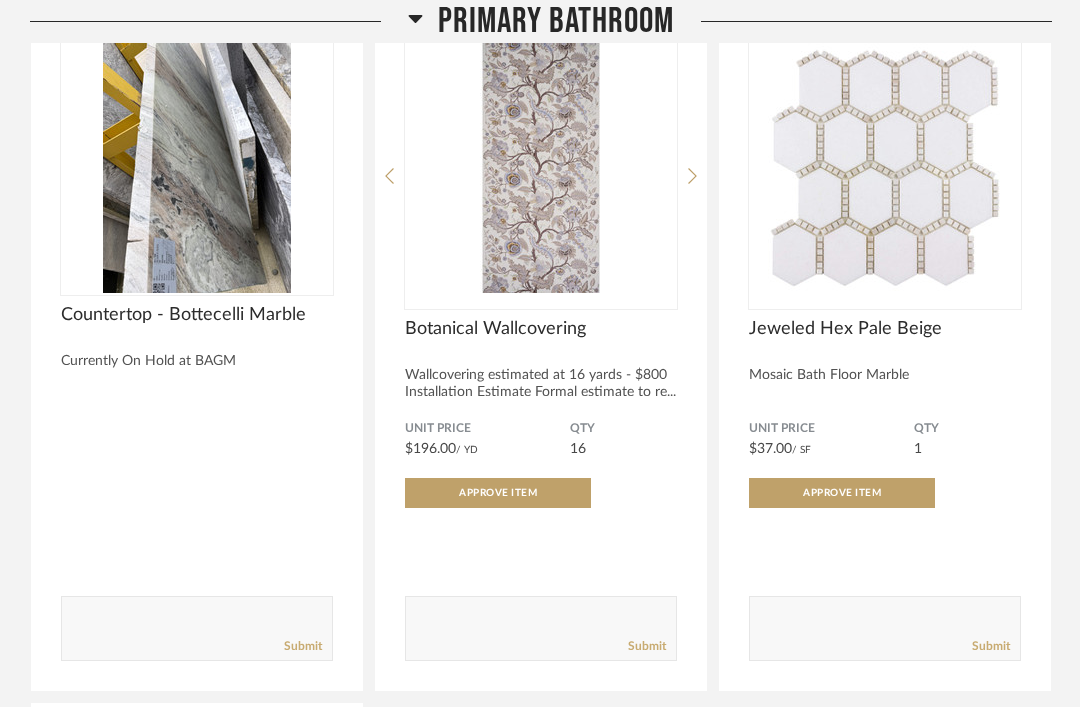 click 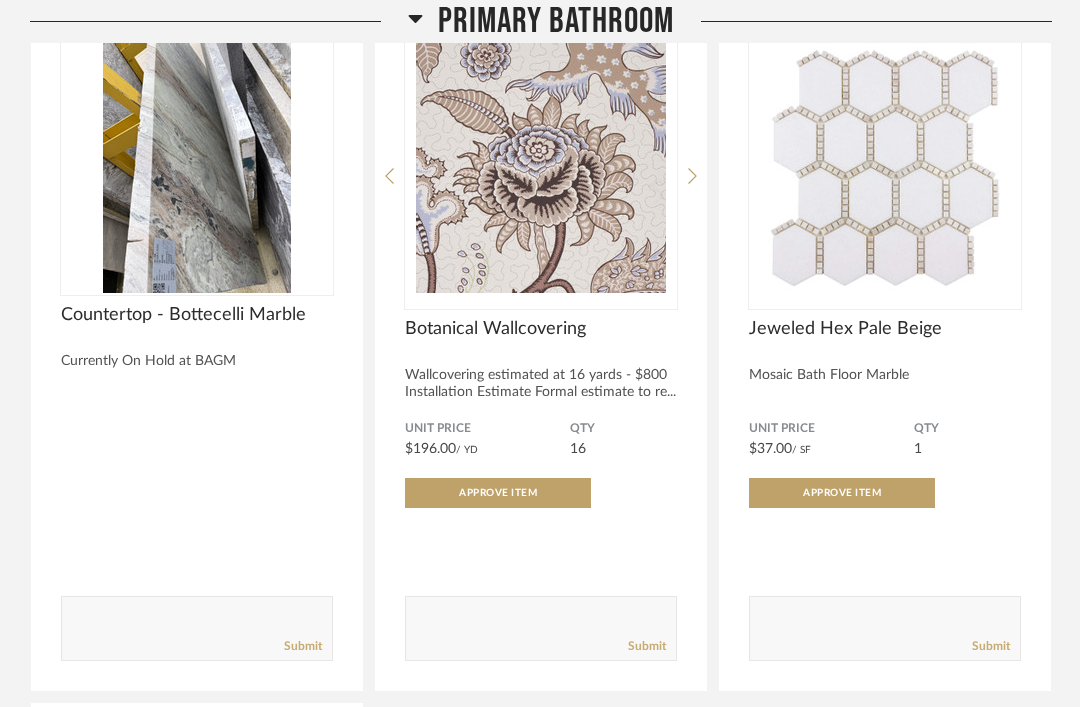click 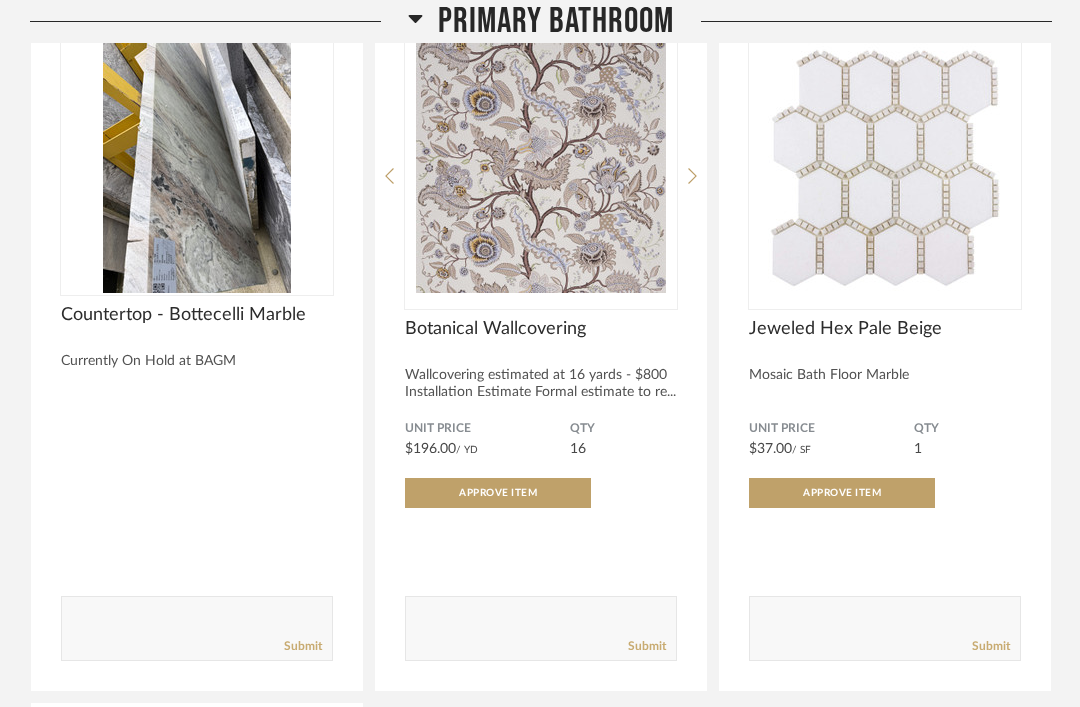 click 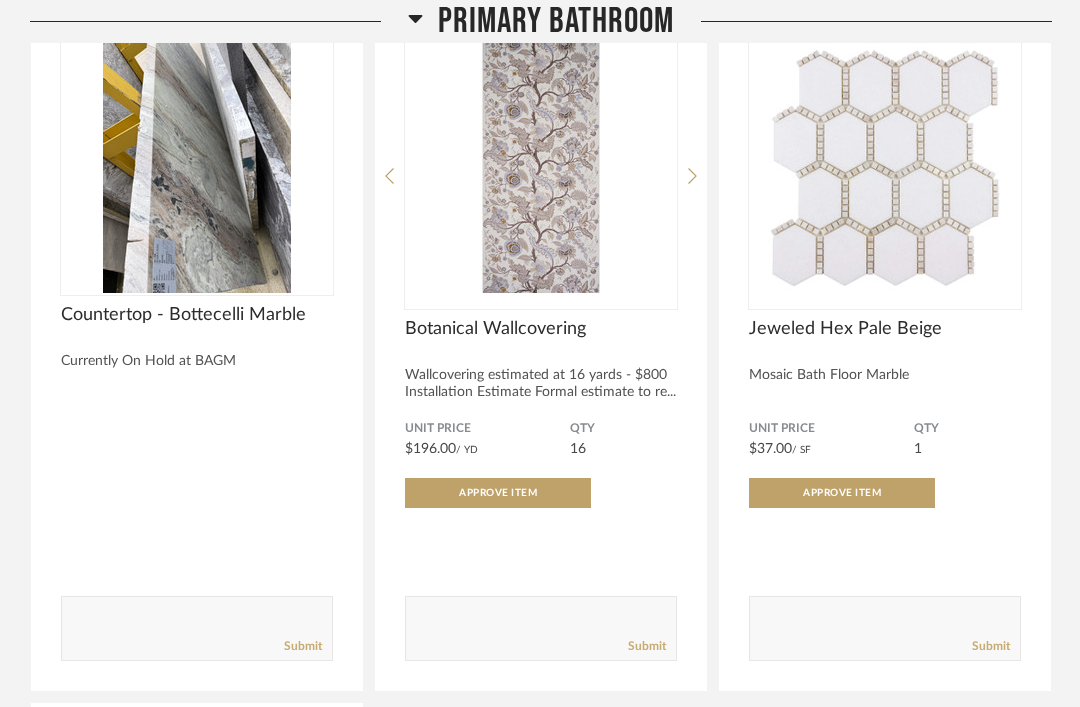 click 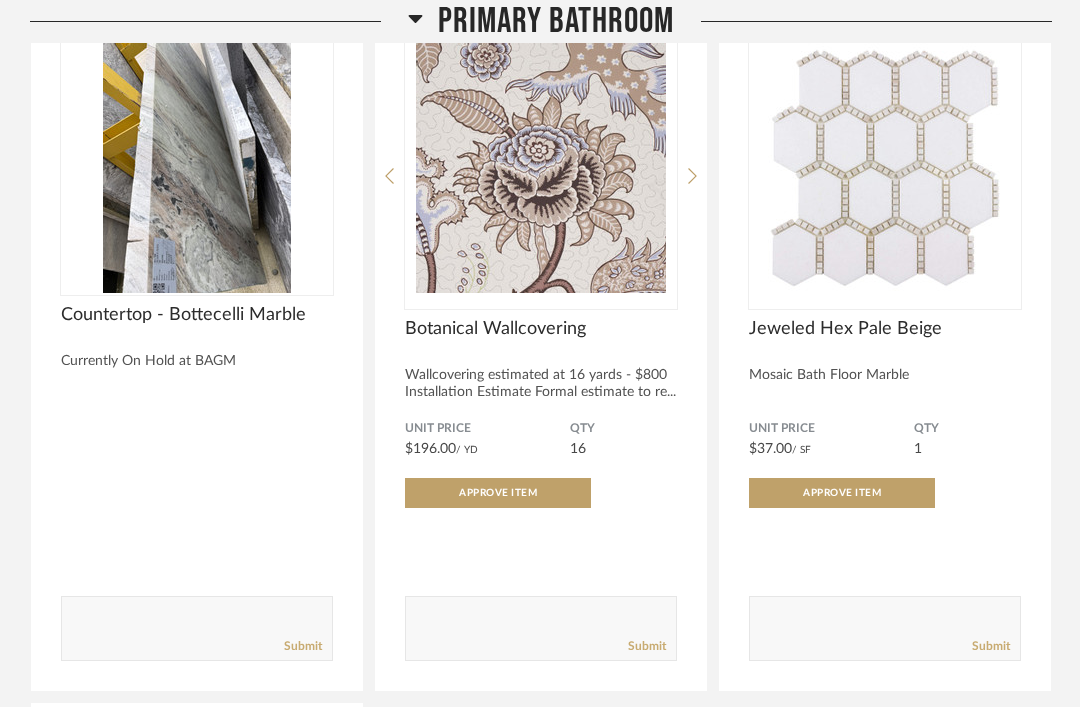 click 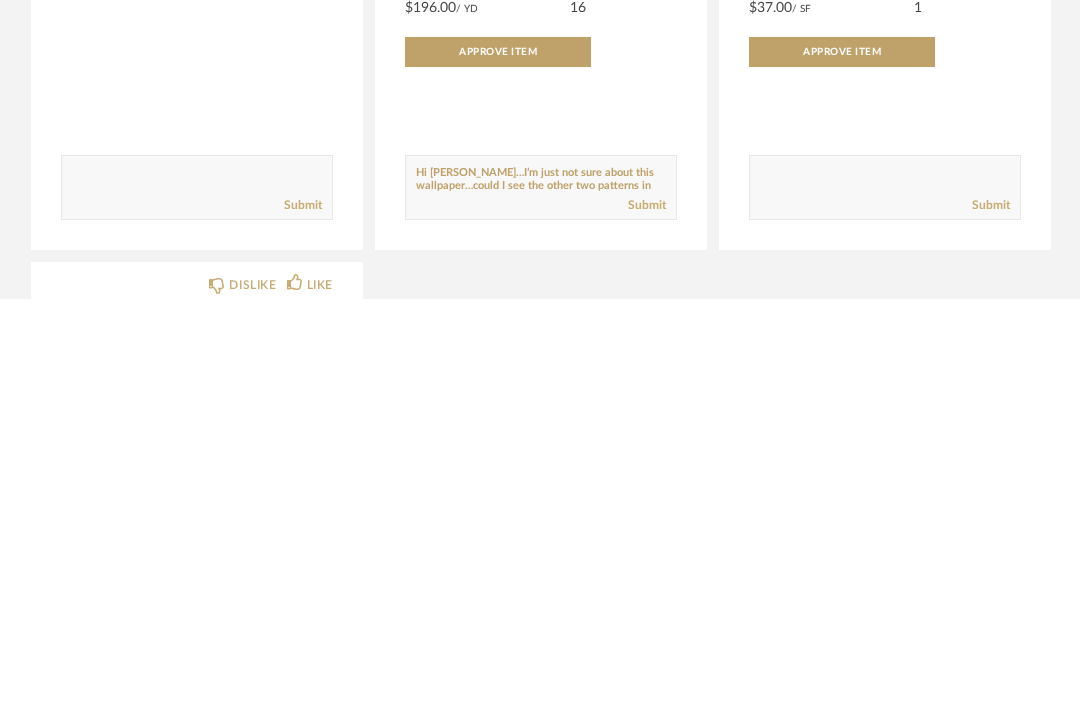 scroll, scrollTop: 14, scrollLeft: 0, axis: vertical 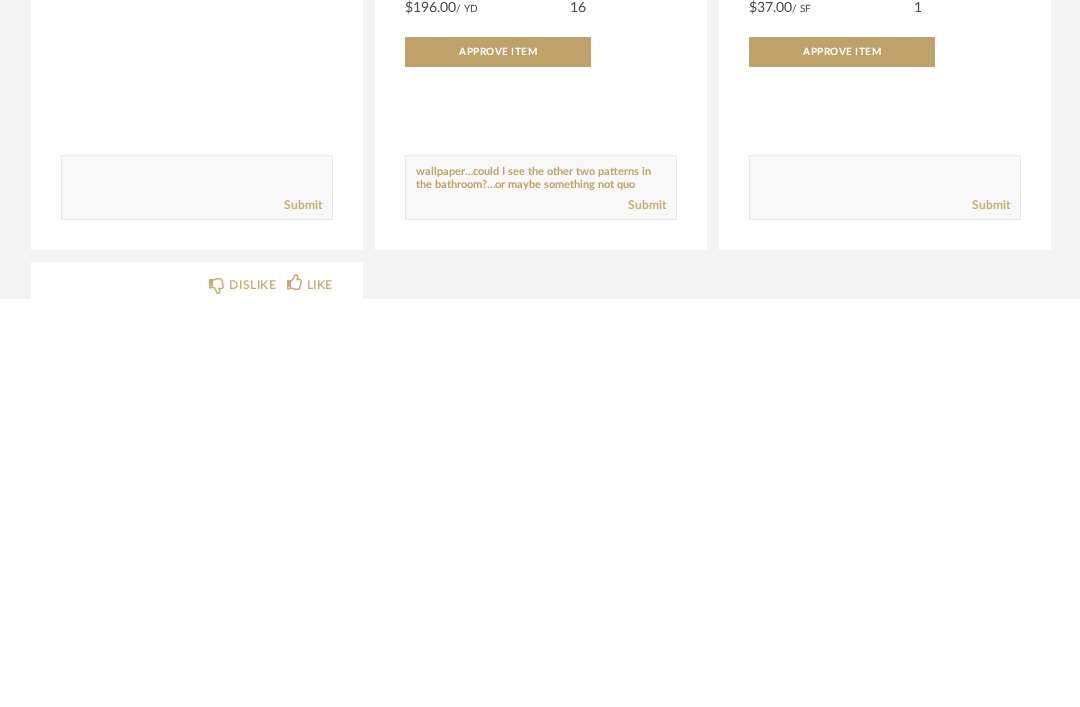 type on "Hi [PERSON_NAME]…I’m just not sure about this wallpaper…could I see the other two patterns in the bathroom?…or maybe something not quo" 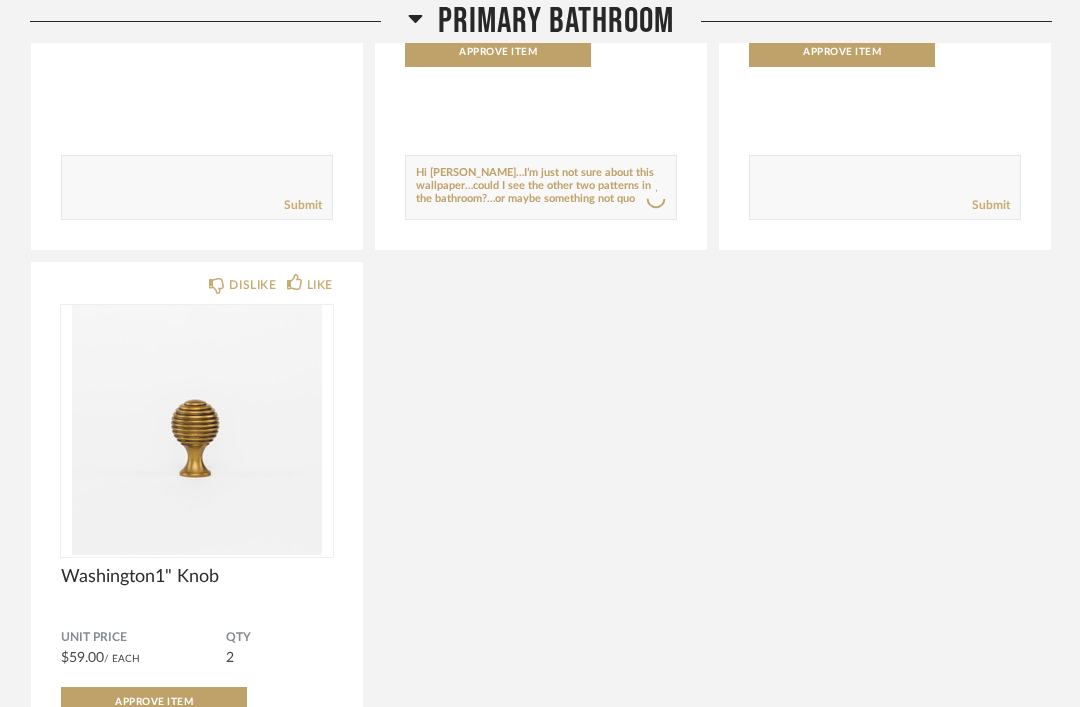 click on "Countertop - Bottecelli Marble Currently On Hold at BAGM Comments:       Submit  DISLIKE LIKE Botanical Wallcovering Wallcovering estimated at 16 yards - $800 Installation Estimate
Formal estimate to re... Unit Price $196.00  / YD  QTY  16 Approve Item Comments:      DISLIKE LIKE Jeweled Hex Pale Beige Mosaic Bath Floor
Marble Unit Price $37.00  / SF  QTY  1 Approve Item Comments:       Submit  DISLIKE LIKE Washington1" Knob Unit Price $59.00  / Each  QTY  2 Approve Item Comments:       Submit" 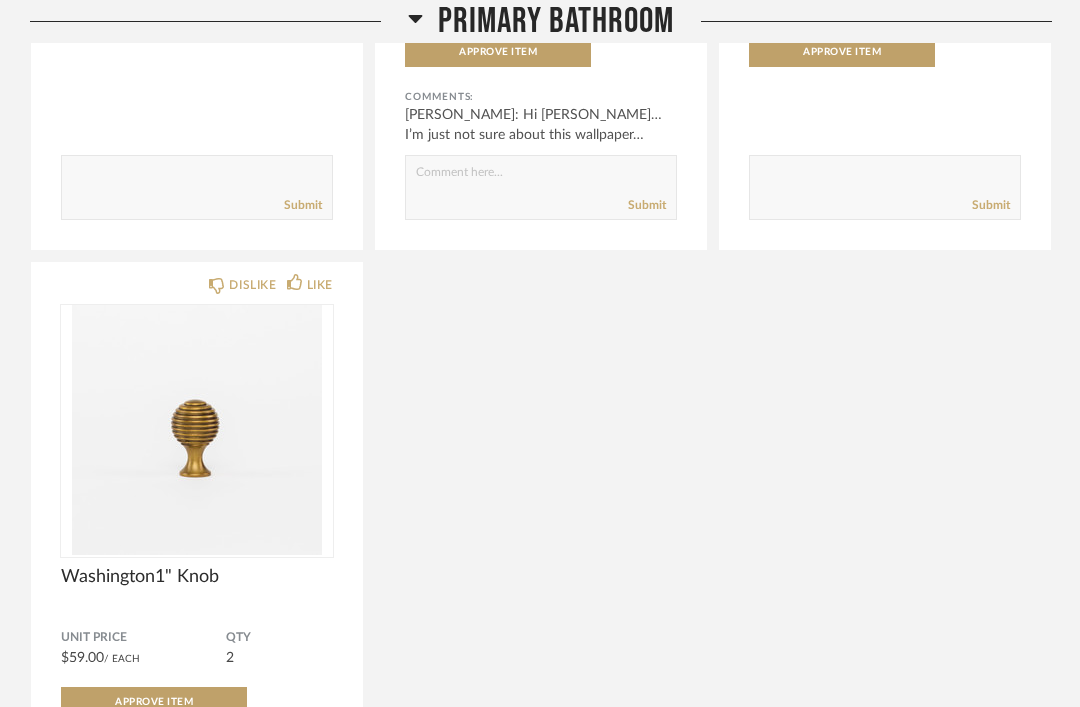 click 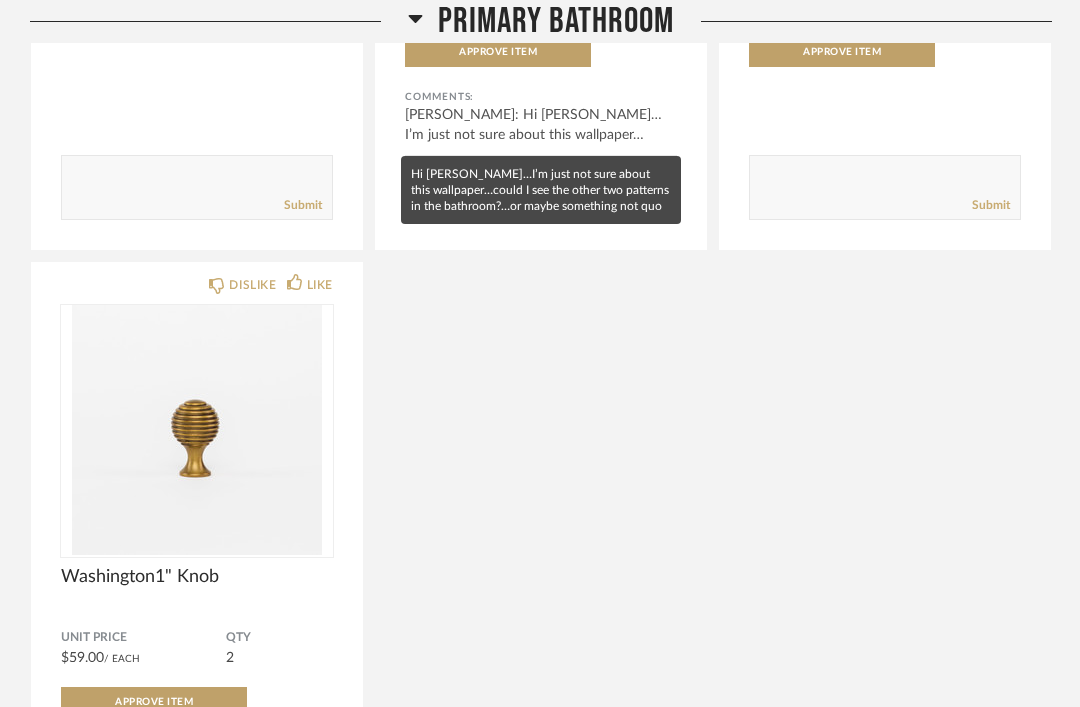 click on "Kay Pennings: Hi Dana…I’m just not sure about this wallpaper…could I see the other..." 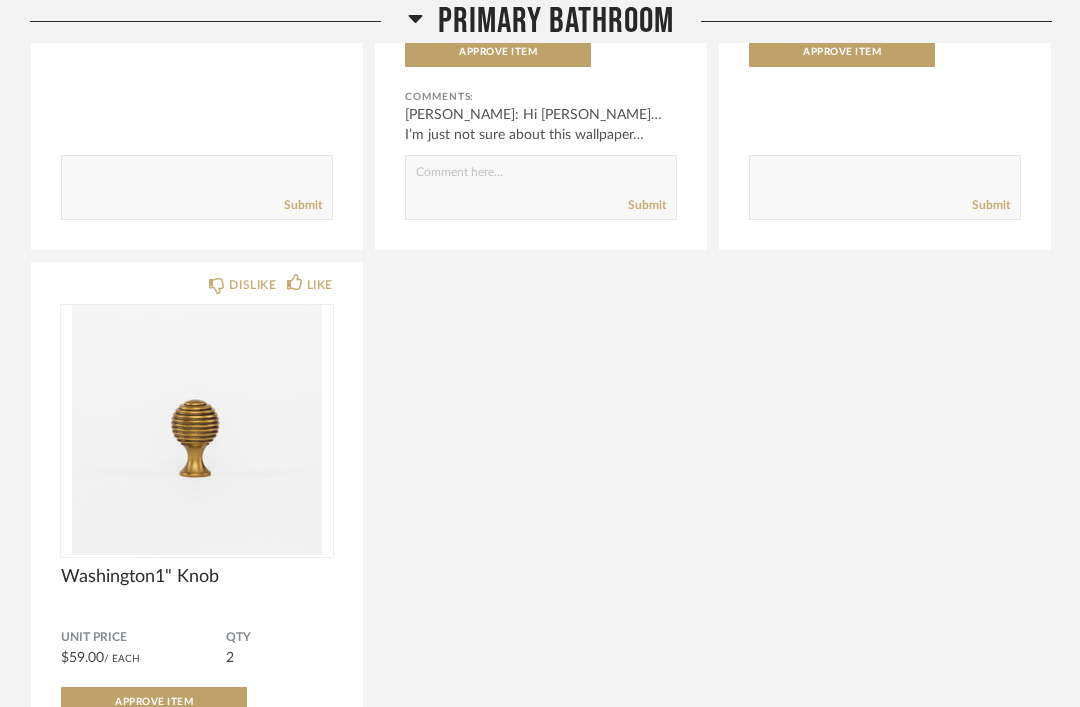 click 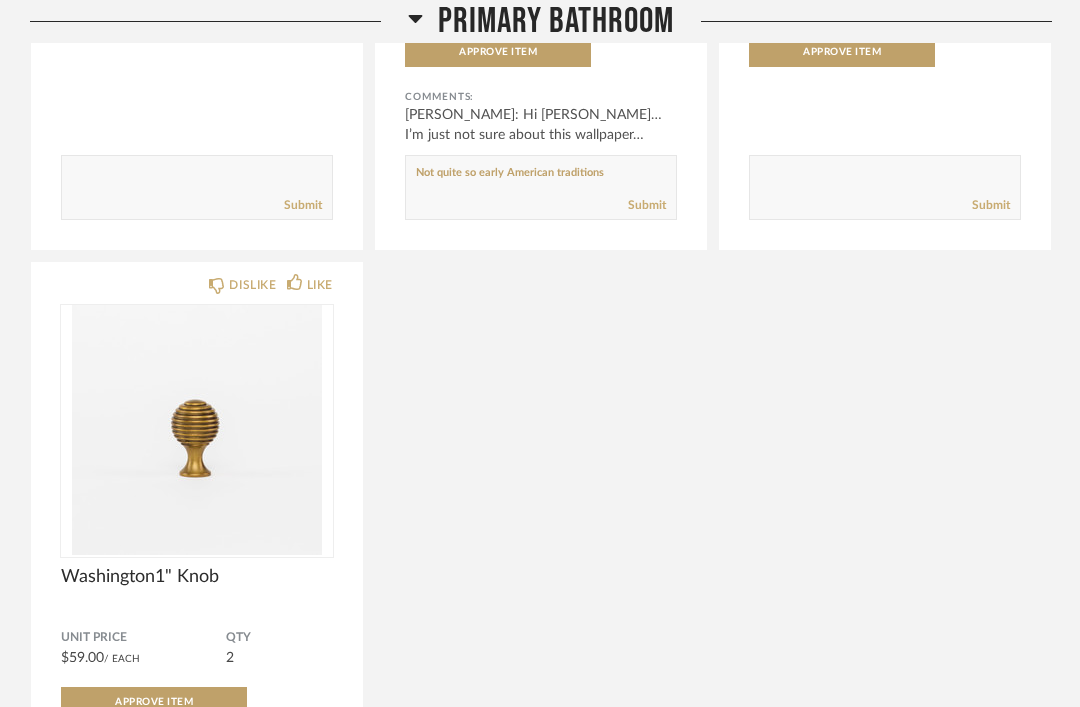 type on "Not quite so early American traditions" 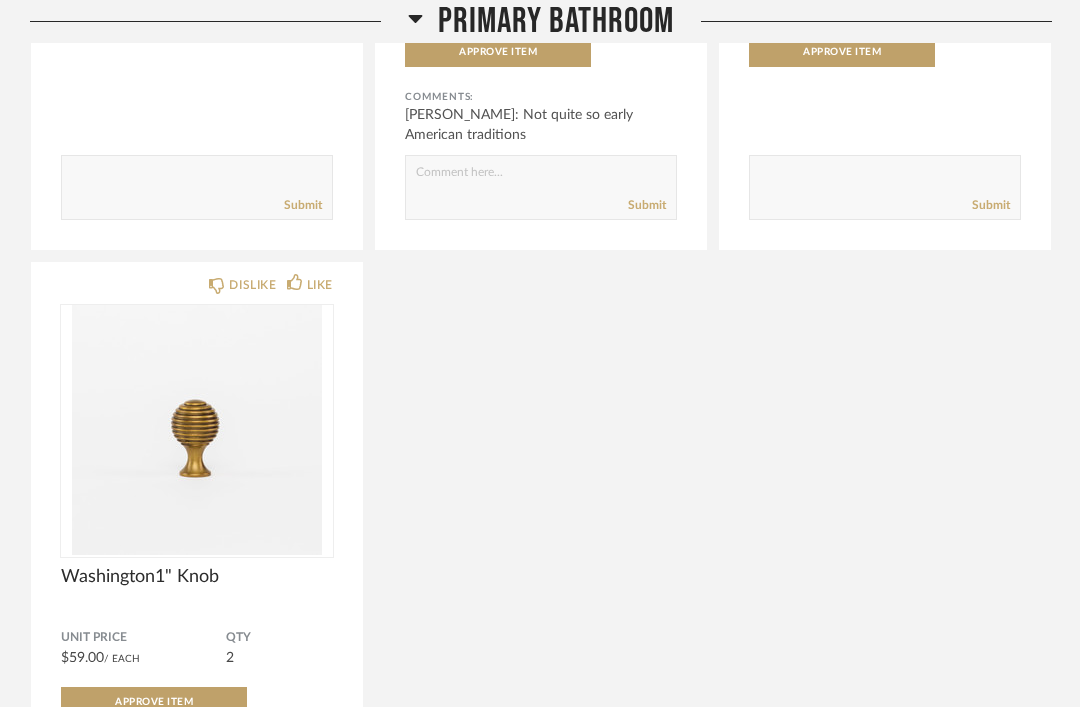 click 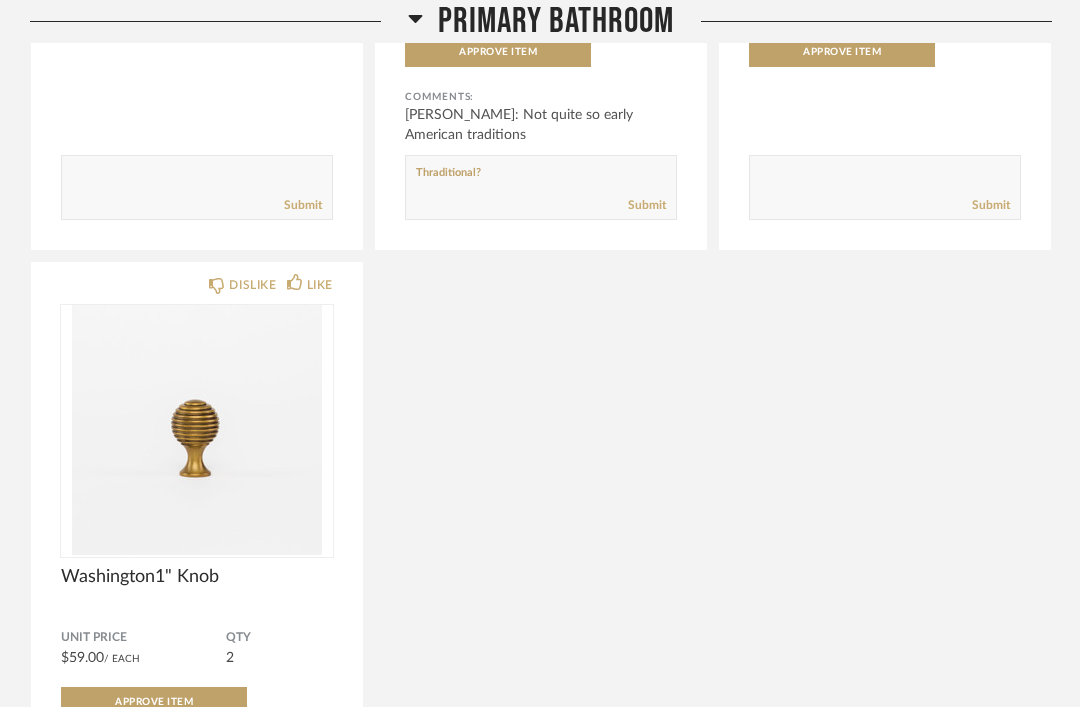 type on "Thraditional?" 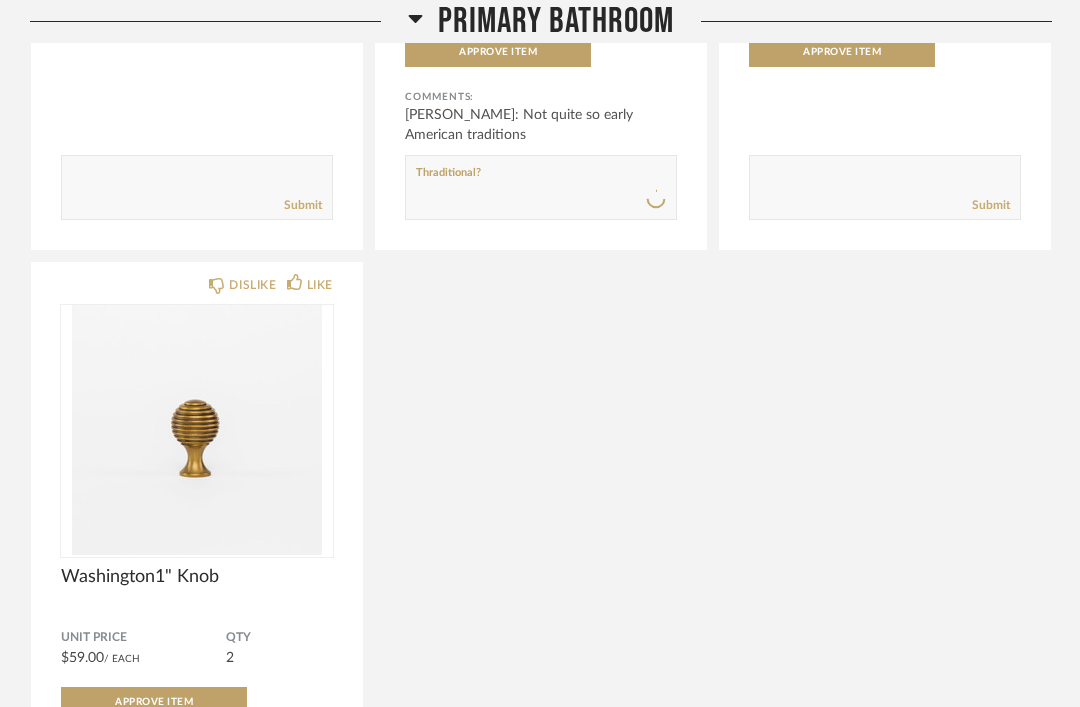 type 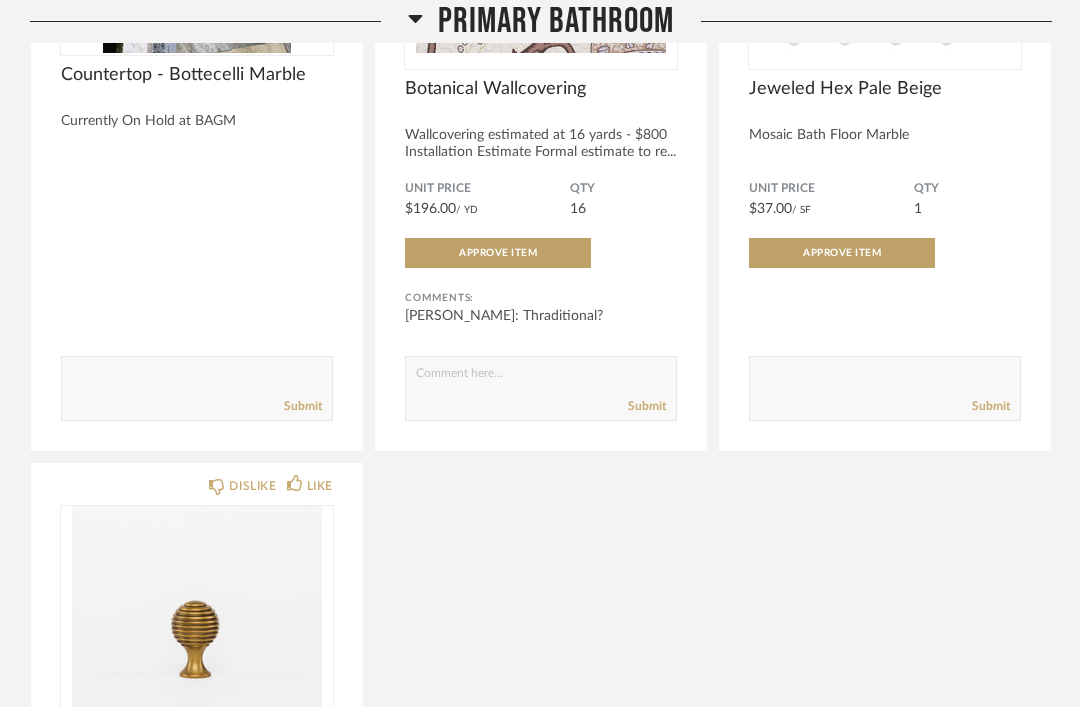 scroll, scrollTop: 1307, scrollLeft: 0, axis: vertical 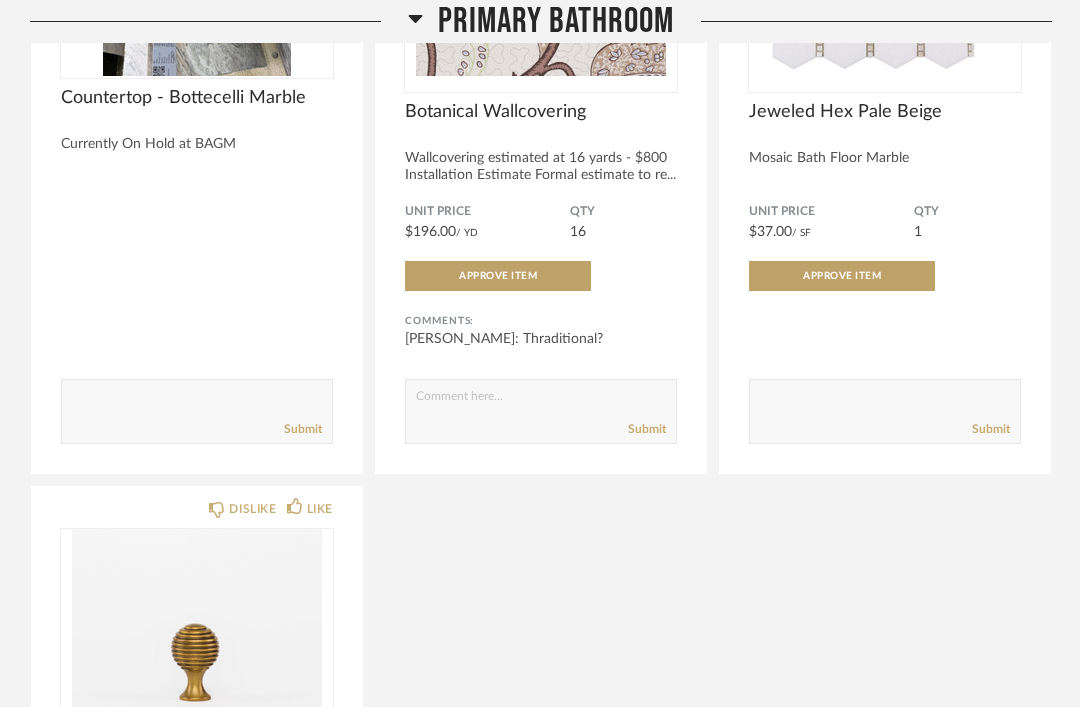click 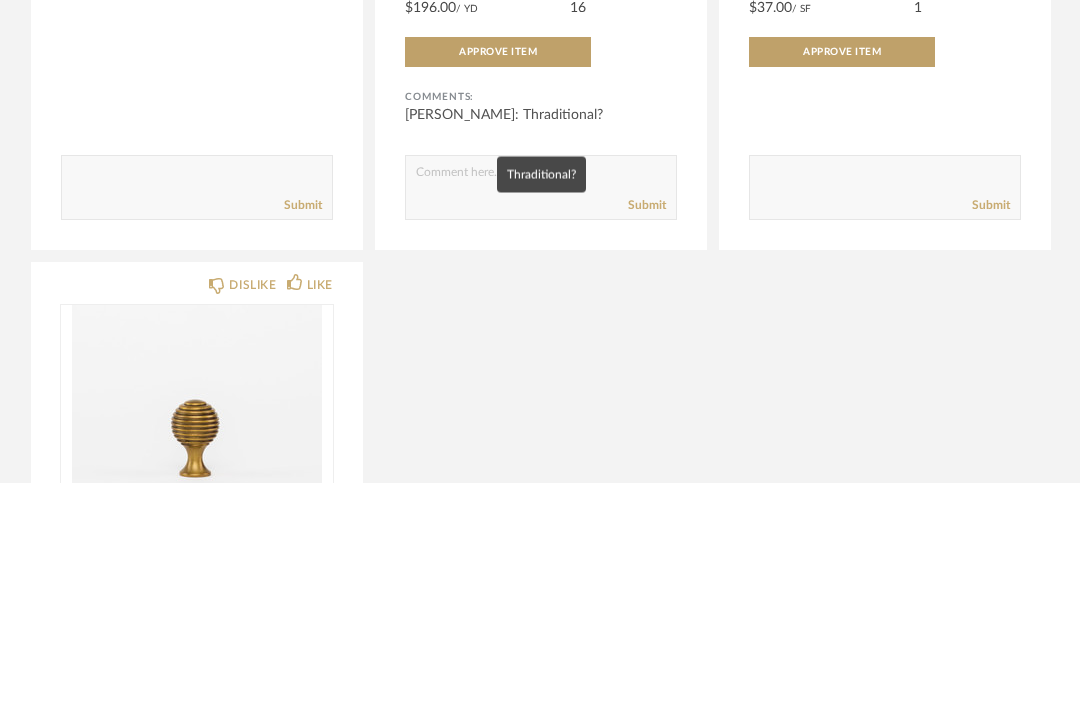 click on "[PERSON_NAME]: Thraditional?" 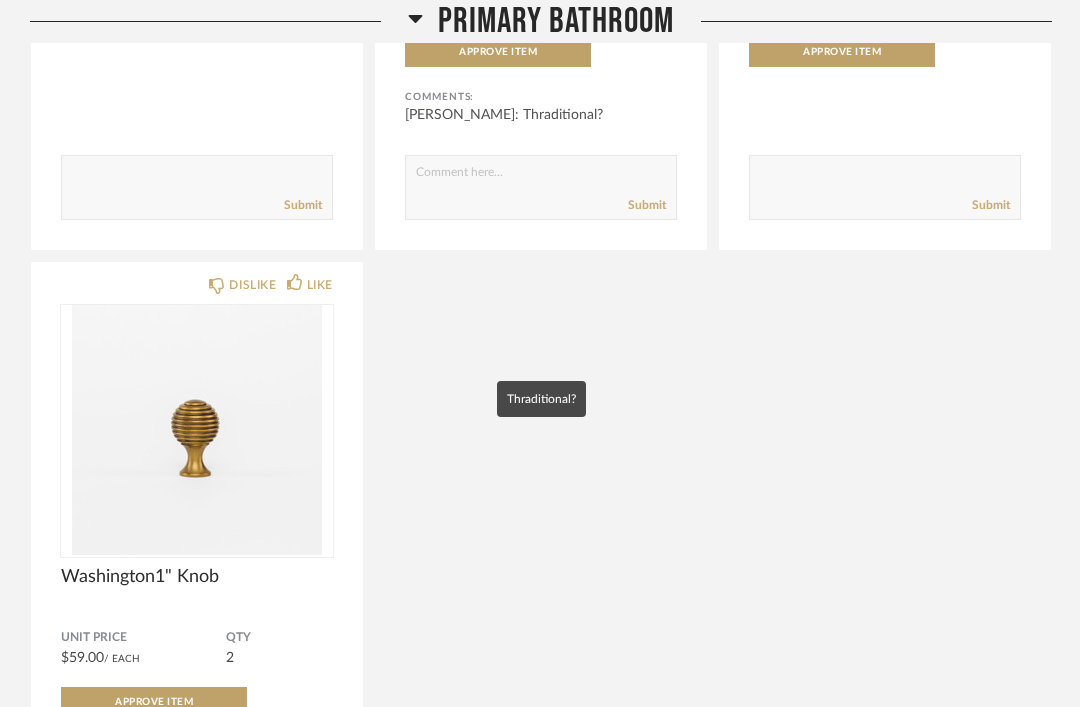 click on "[PERSON_NAME]: Thraditional?" 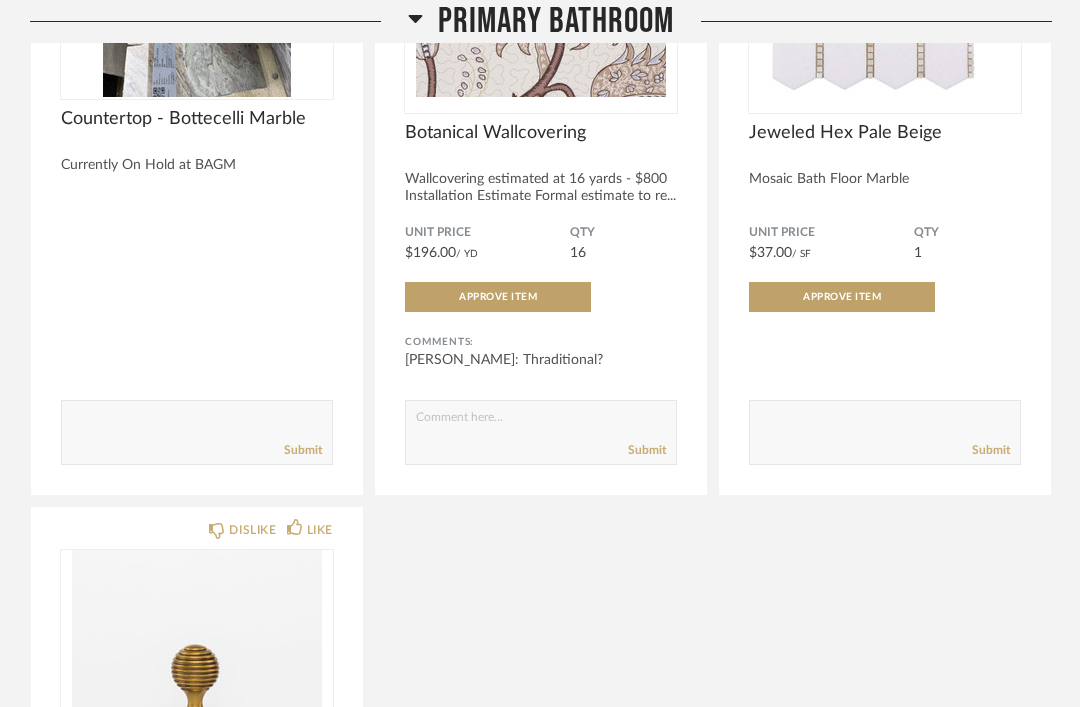 scroll, scrollTop: 1263, scrollLeft: 0, axis: vertical 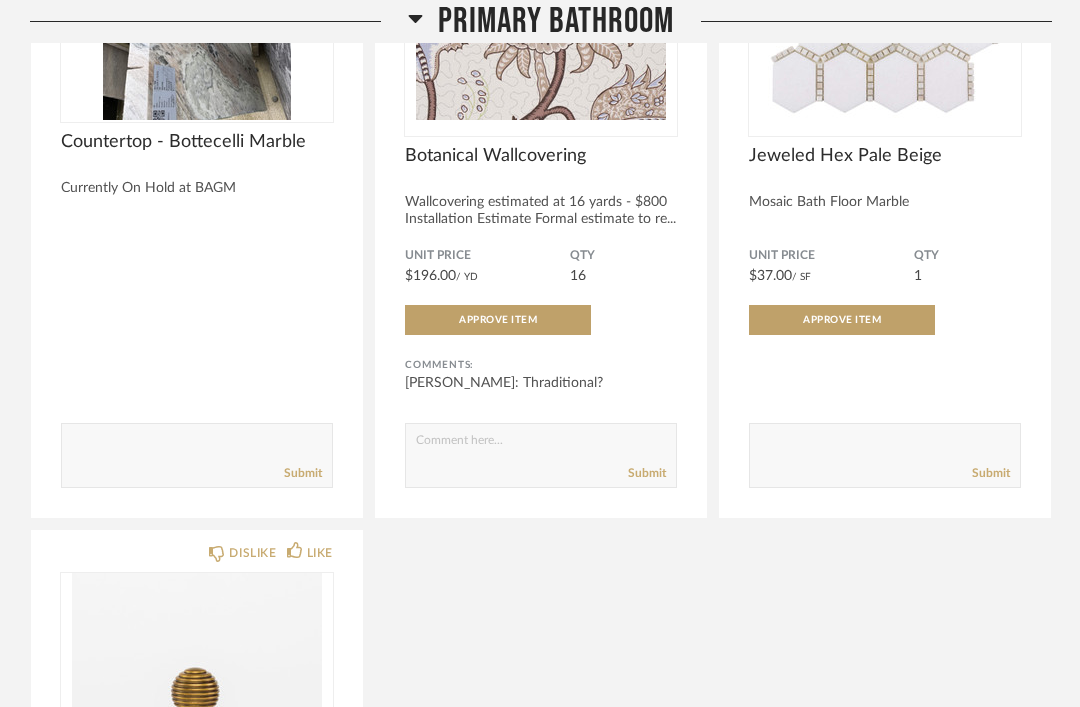 click on "[PERSON_NAME]: Thraditional?" 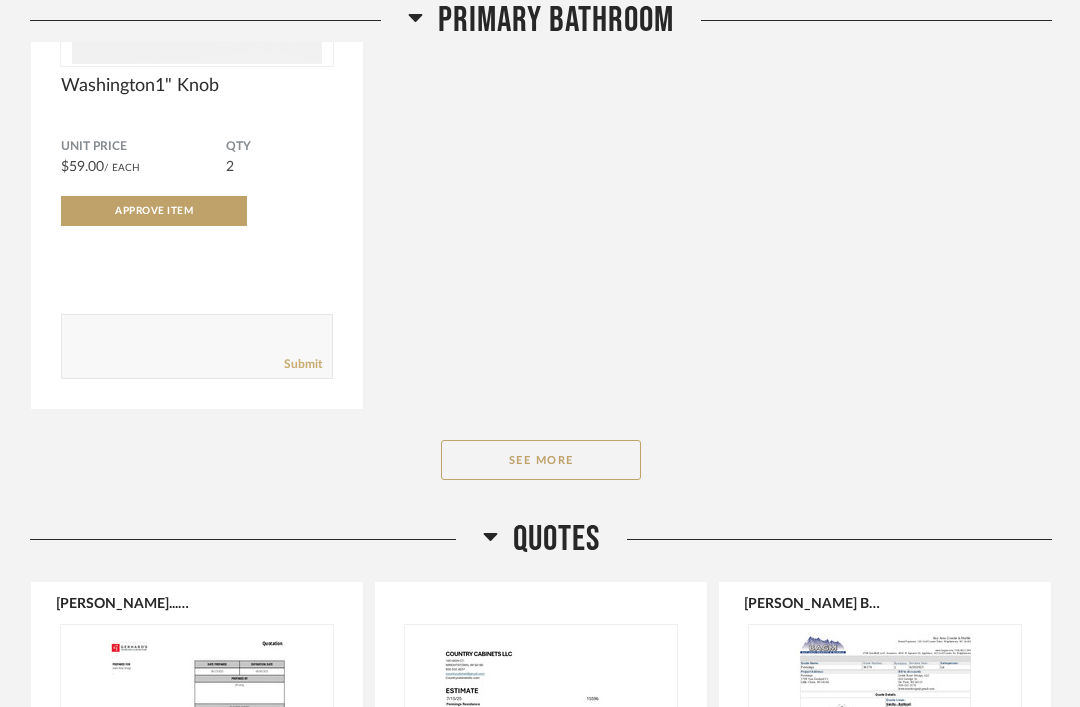scroll, scrollTop: 2022, scrollLeft: 0, axis: vertical 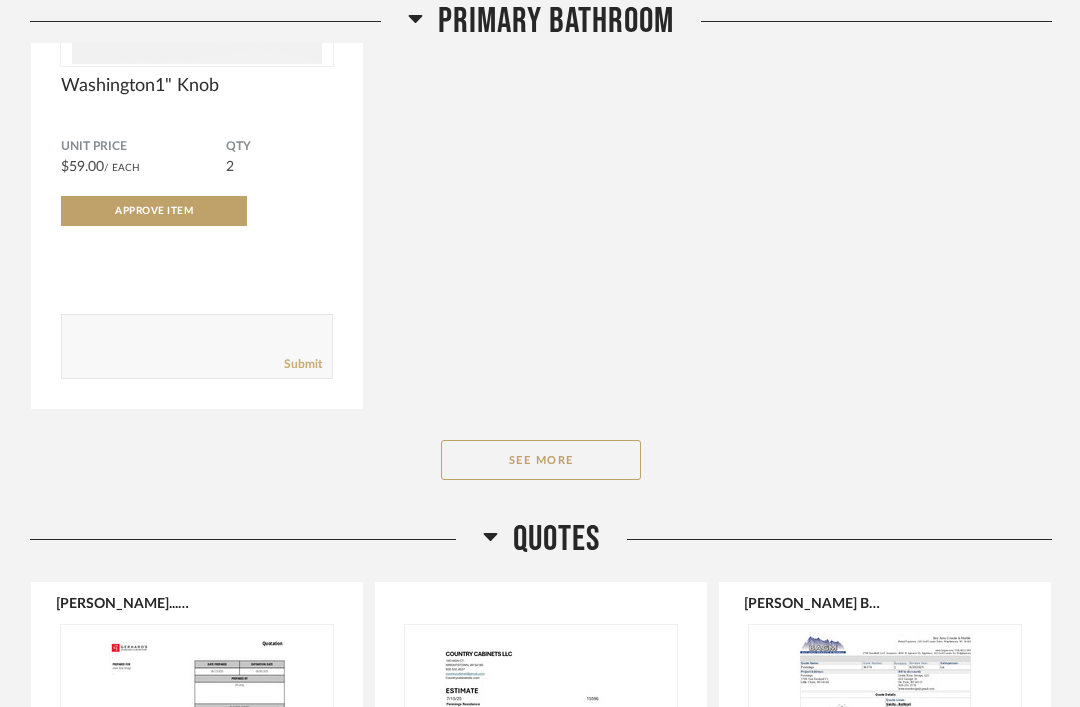 click on "See More" 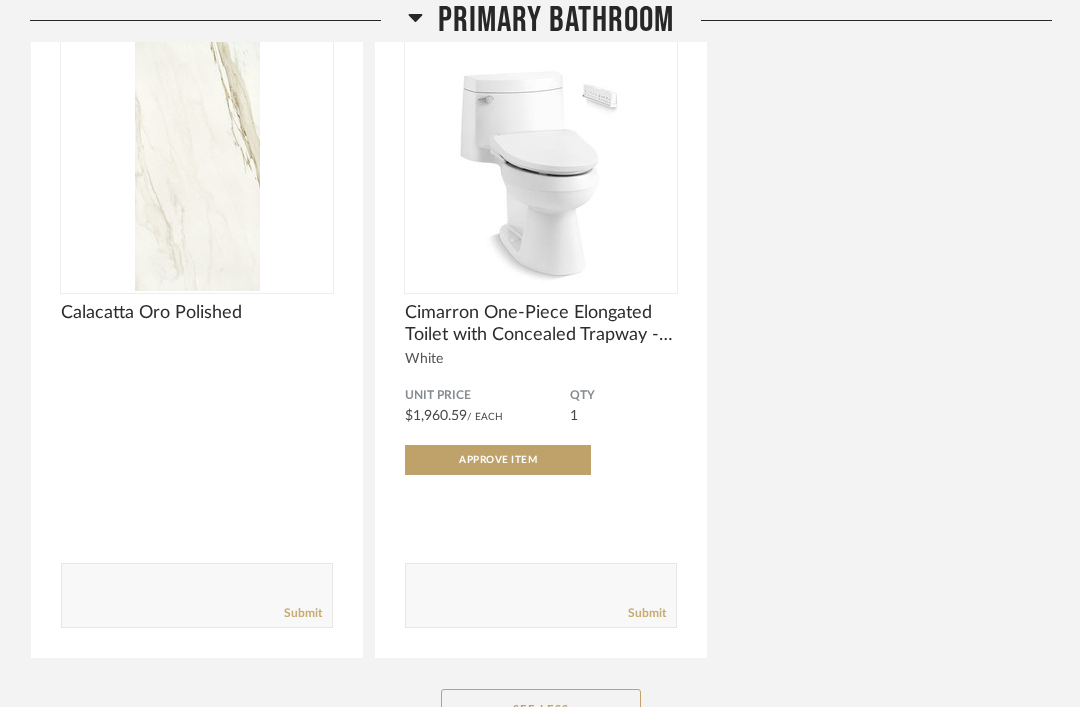 scroll, scrollTop: 3845, scrollLeft: 0, axis: vertical 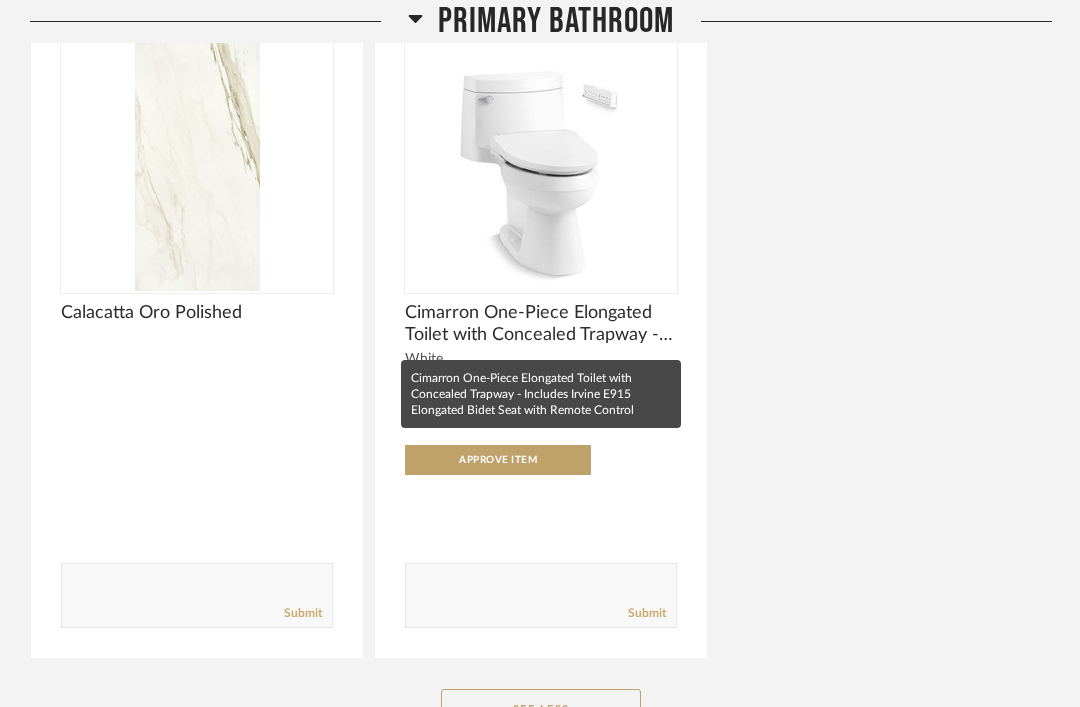 click on "Cimarron One-Piece Elongated Toilet with Concealed Trapway - Includes Irvine E915 Elongated Bidet Seat with Remote Control" 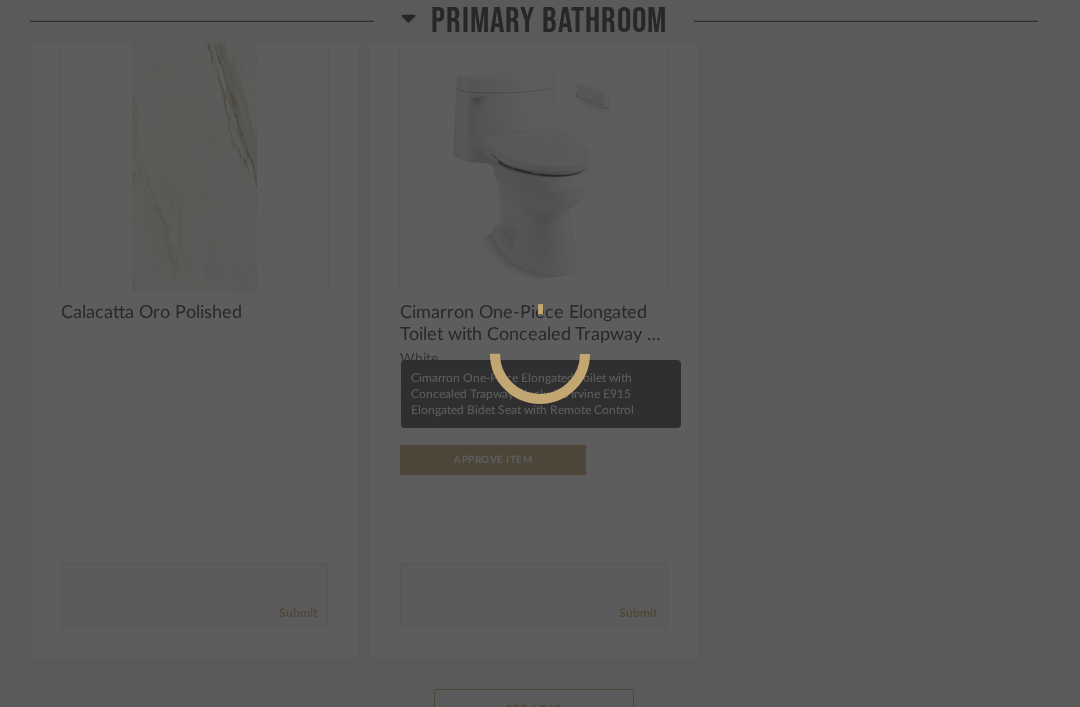 scroll, scrollTop: 0, scrollLeft: 0, axis: both 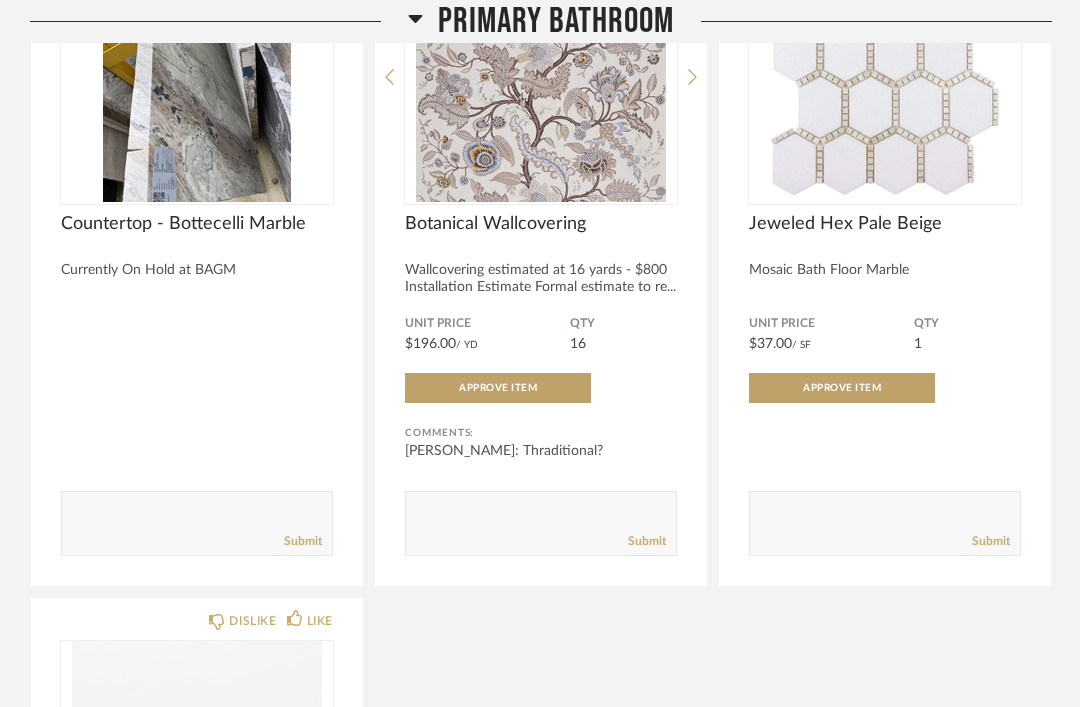 click on "Wallcovering estimated at 16 yards - $800 Installation Estimate
Formal estimate to re..." 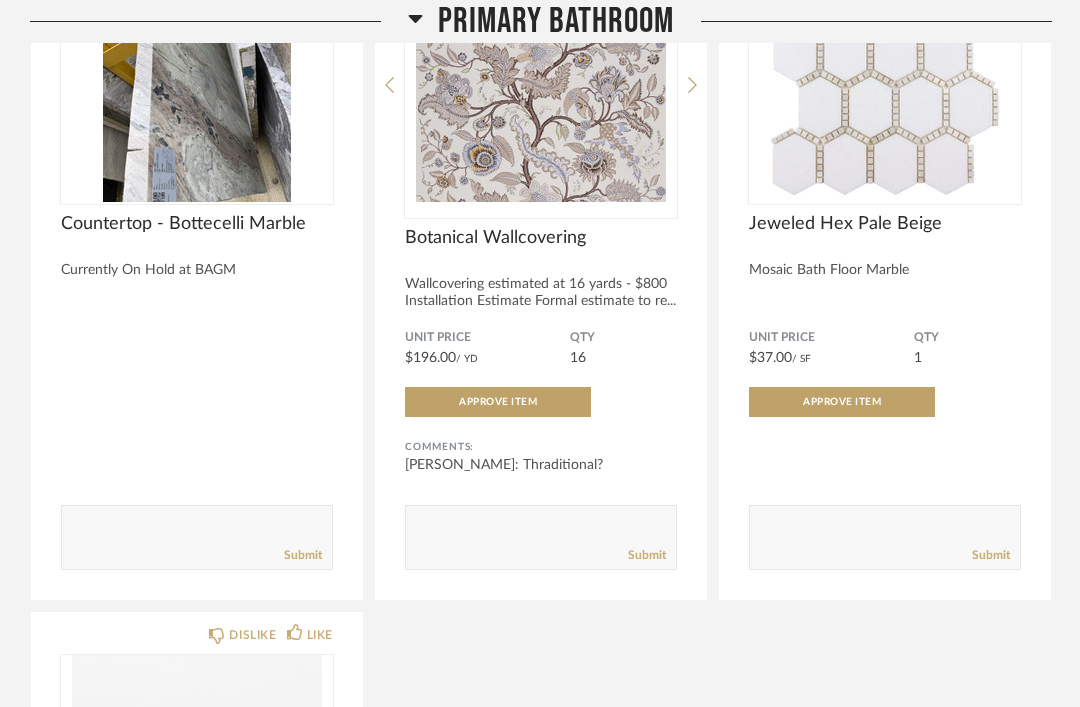 click 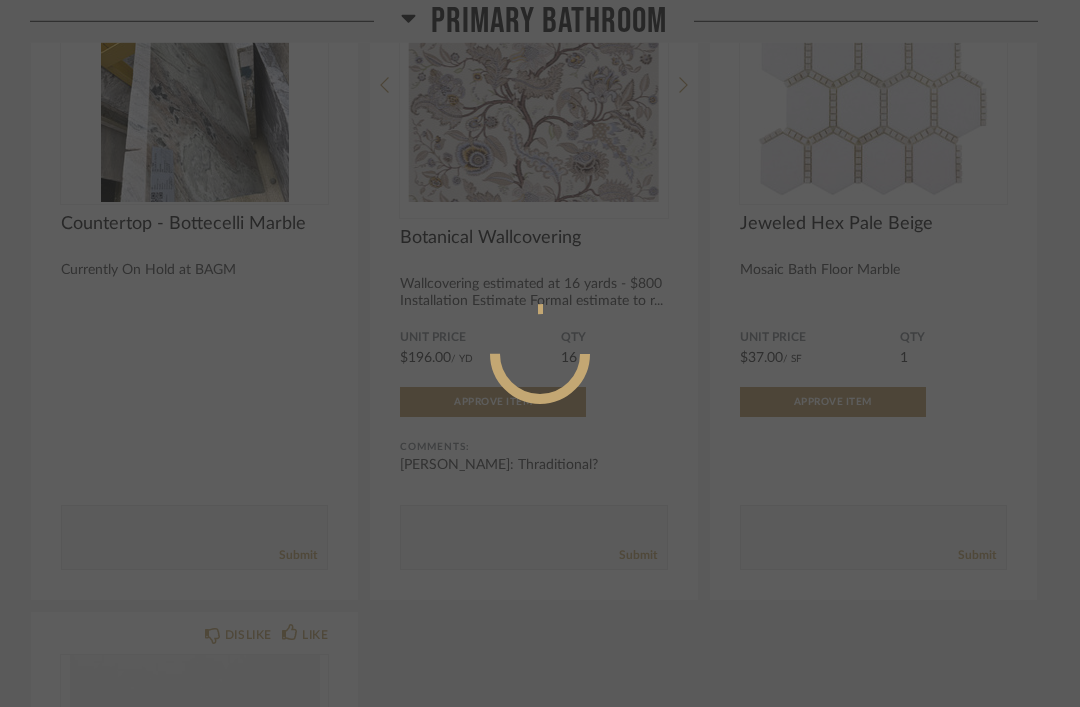 scroll, scrollTop: 0, scrollLeft: 0, axis: both 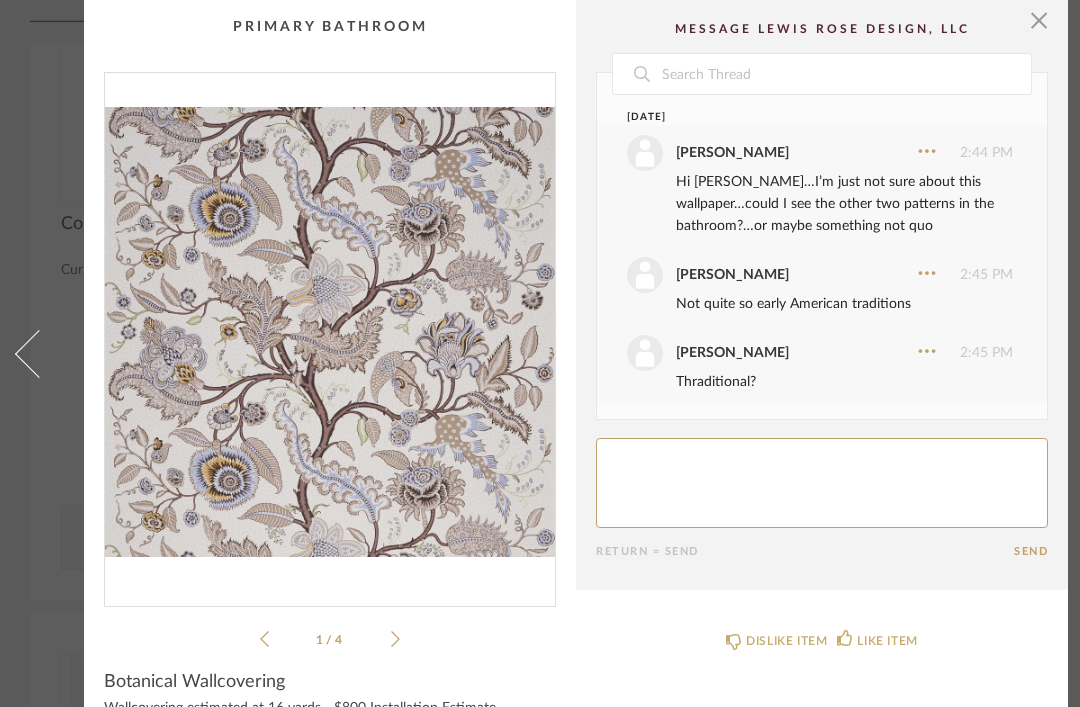 click on "Date  [DATE]  [PERSON_NAME]   2:44 PM  Hi [PERSON_NAME]…I’m just not sure about this wallpaper…could I see the other two patterns in the bathroom?…or maybe something not quo  [PERSON_NAME]   2:45 PM  Not quite so early American traditions  [PERSON_NAME]   2:45 PM  Thraditional?      Return = Send  Send" 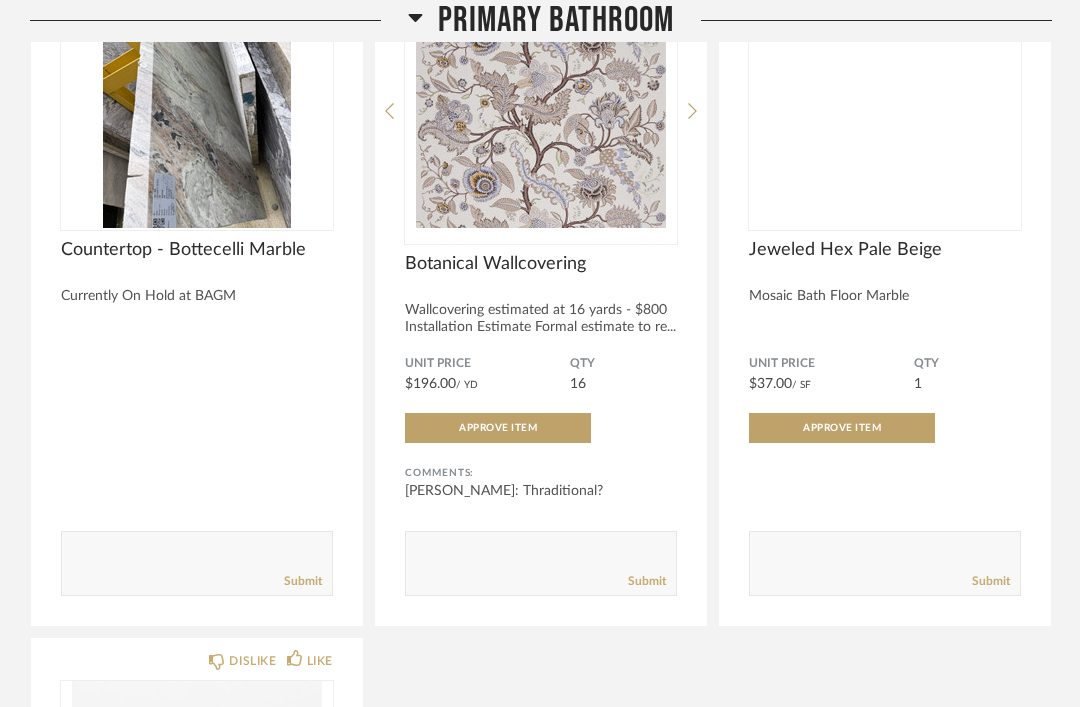 scroll, scrollTop: 1155, scrollLeft: 0, axis: vertical 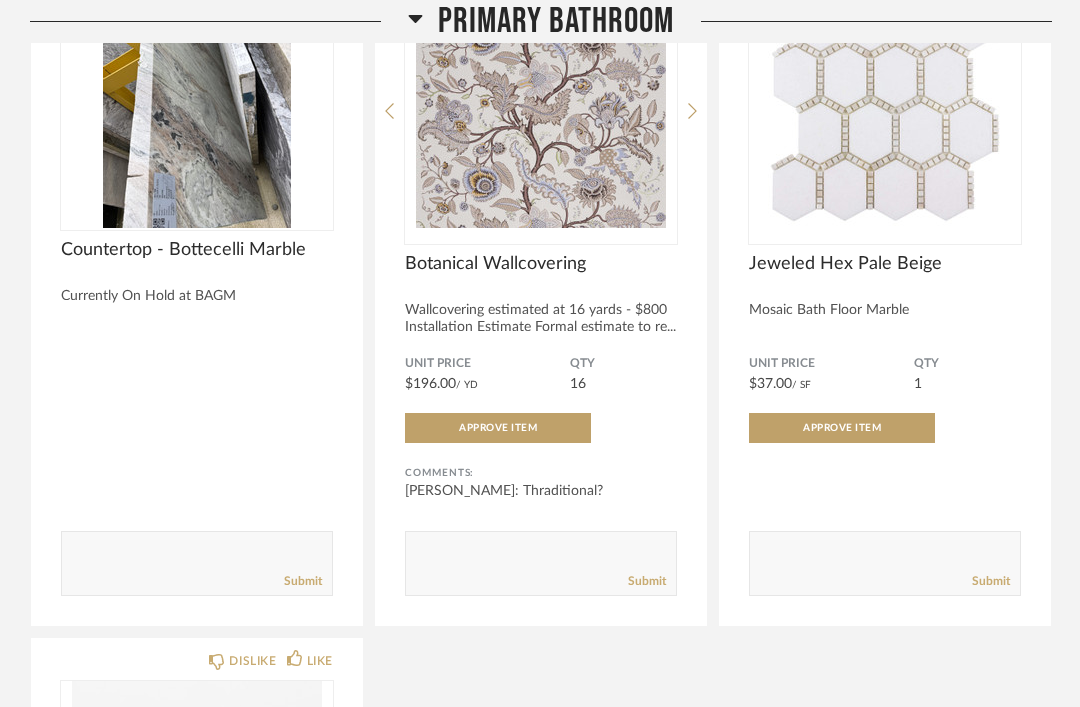 click 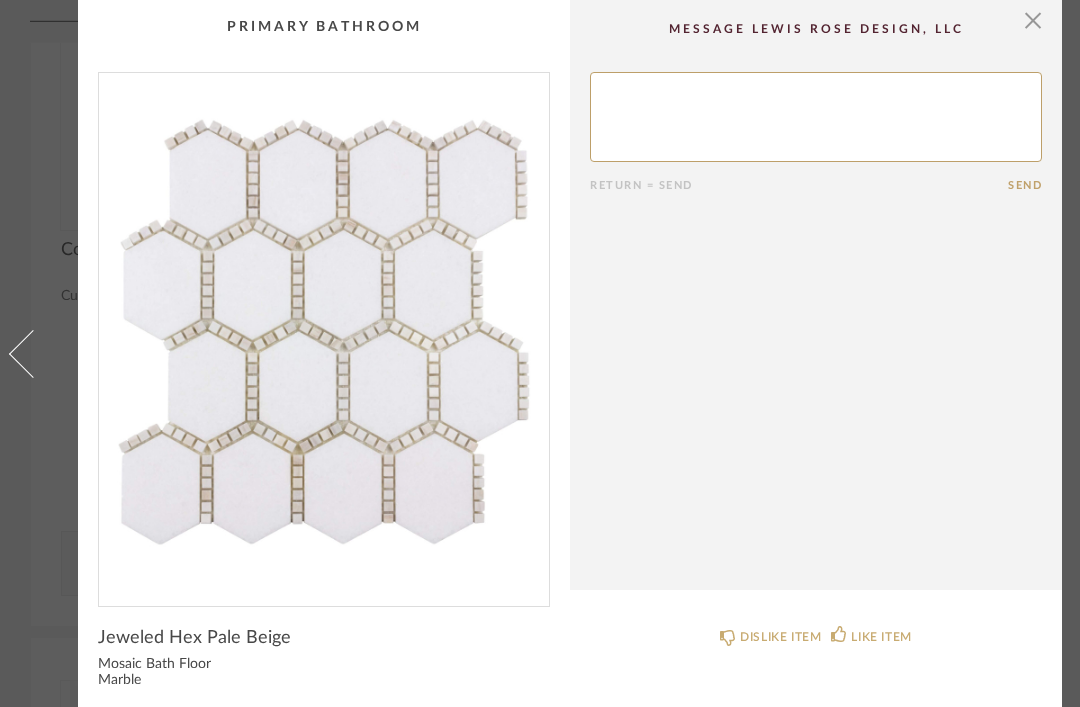 scroll, scrollTop: 0, scrollLeft: 6, axis: horizontal 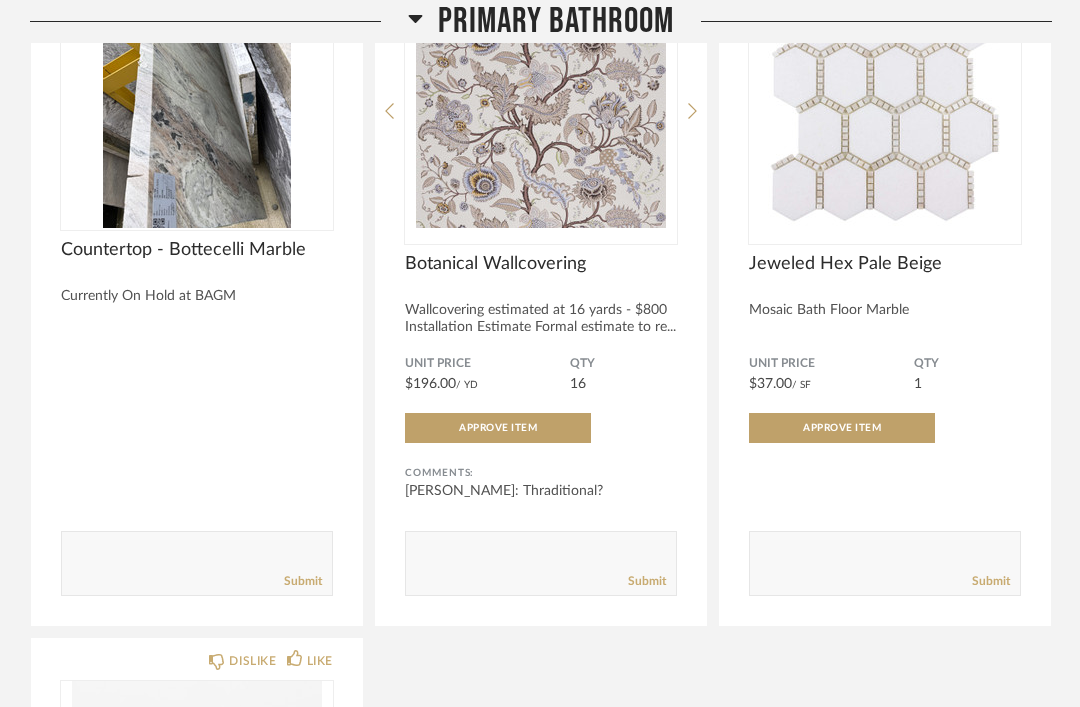 click on "Currently On Hold at BAGM" 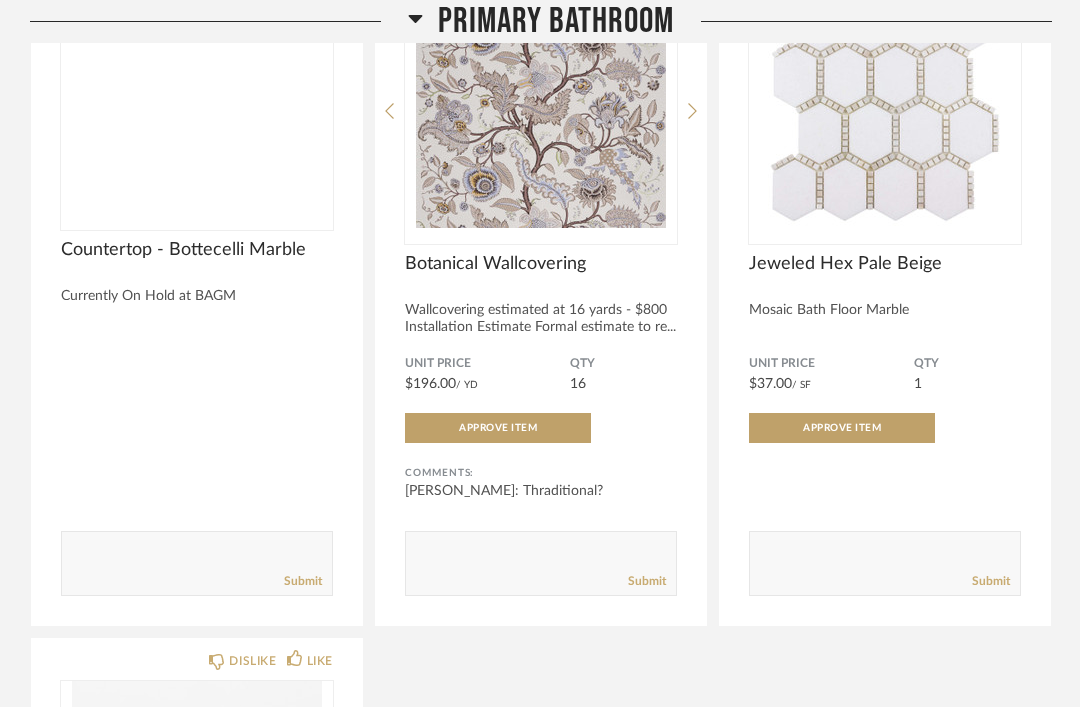 click 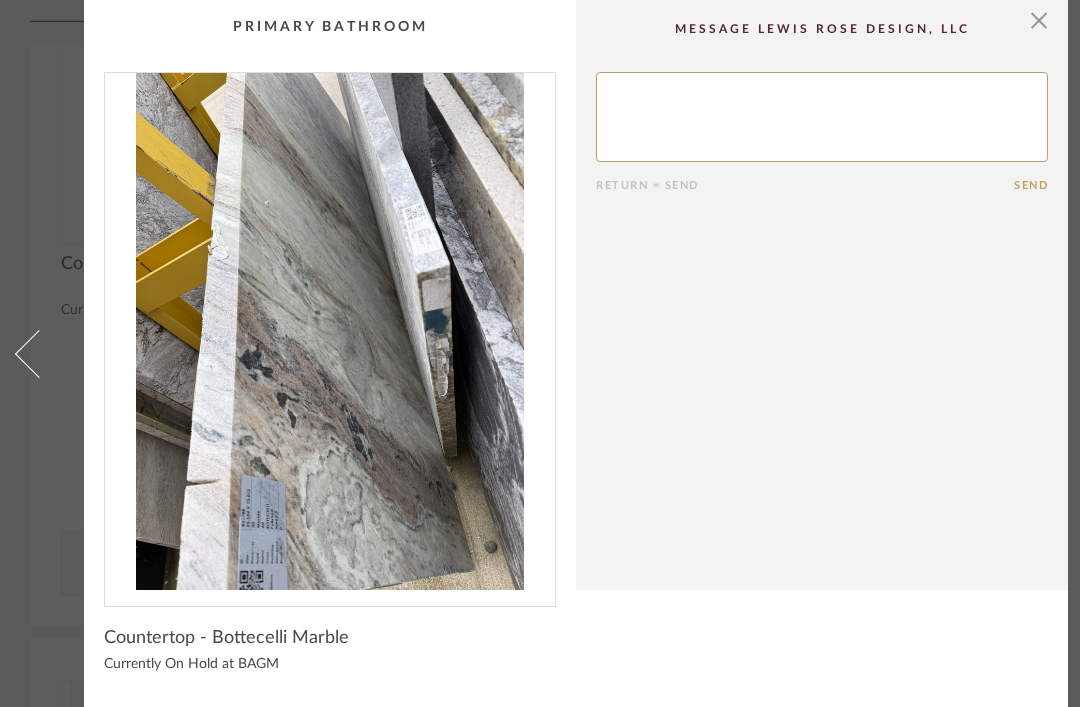 click at bounding box center [1039, 20] 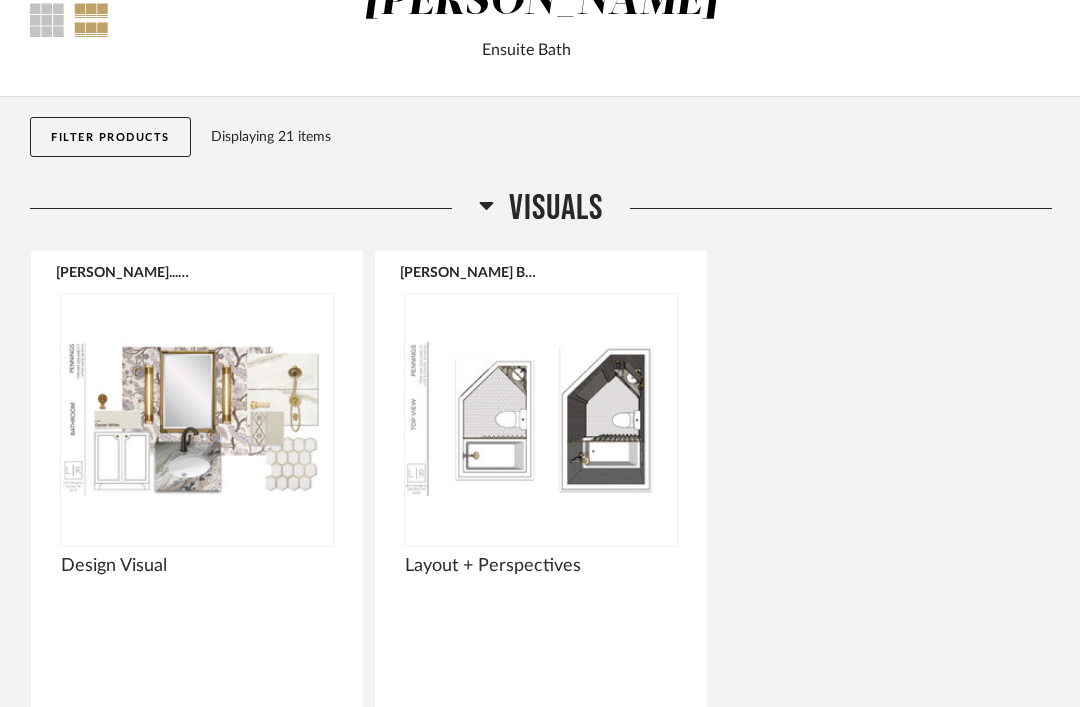 scroll, scrollTop: 0, scrollLeft: 0, axis: both 